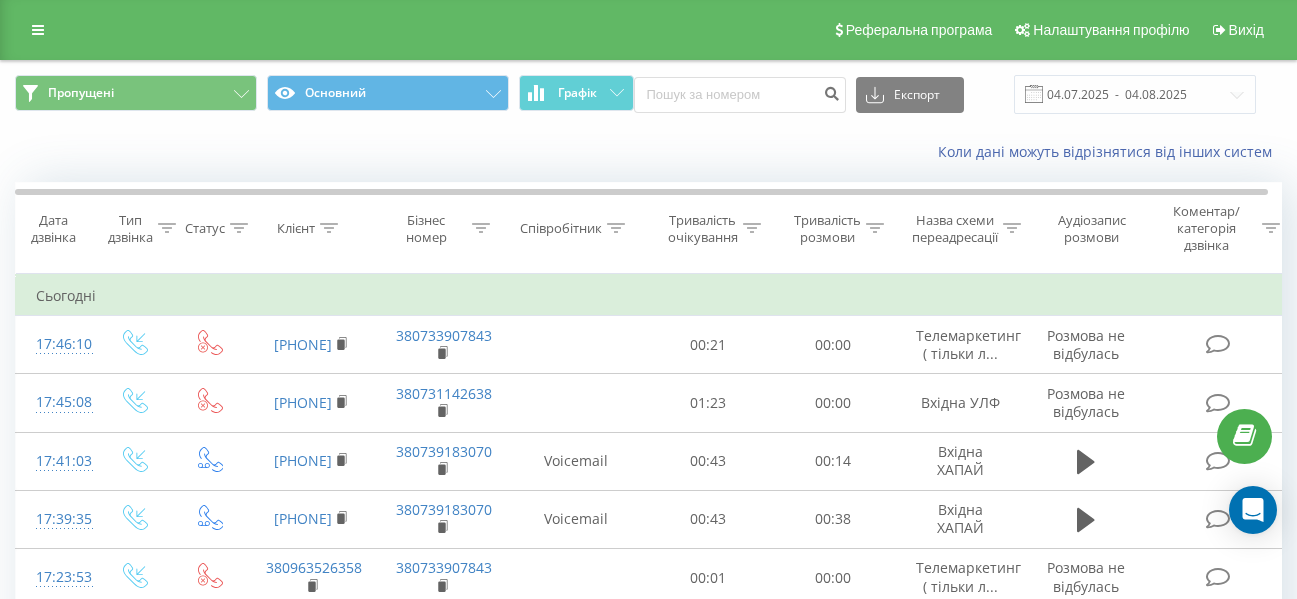scroll, scrollTop: 0, scrollLeft: 0, axis: both 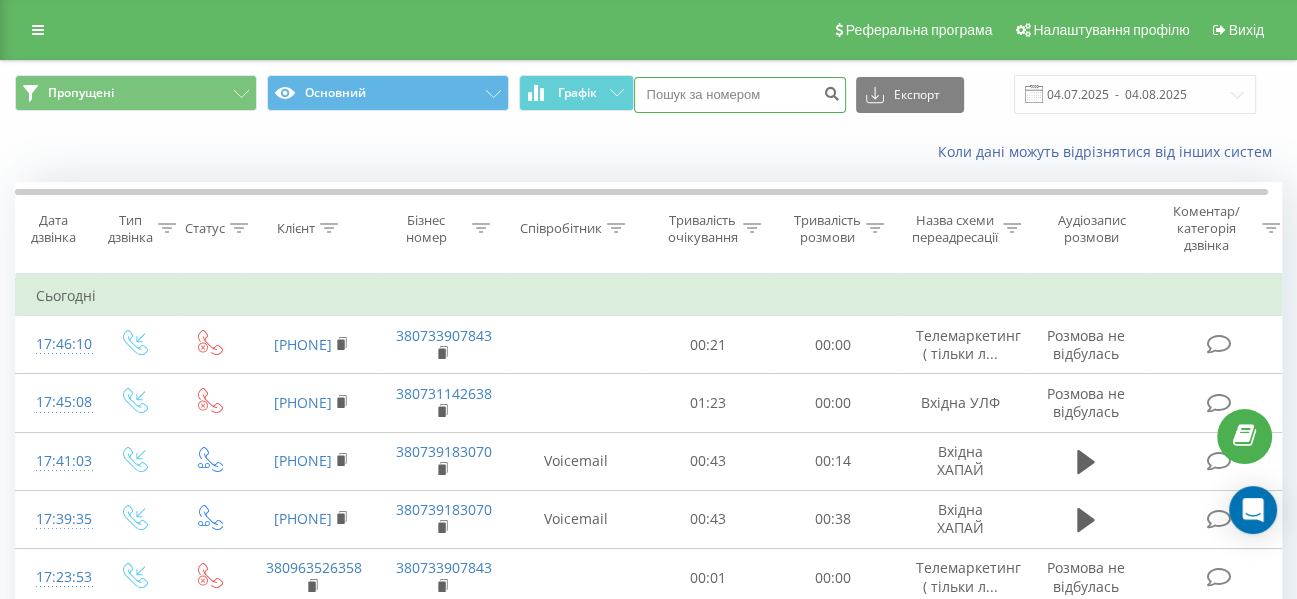 click at bounding box center [740, 95] 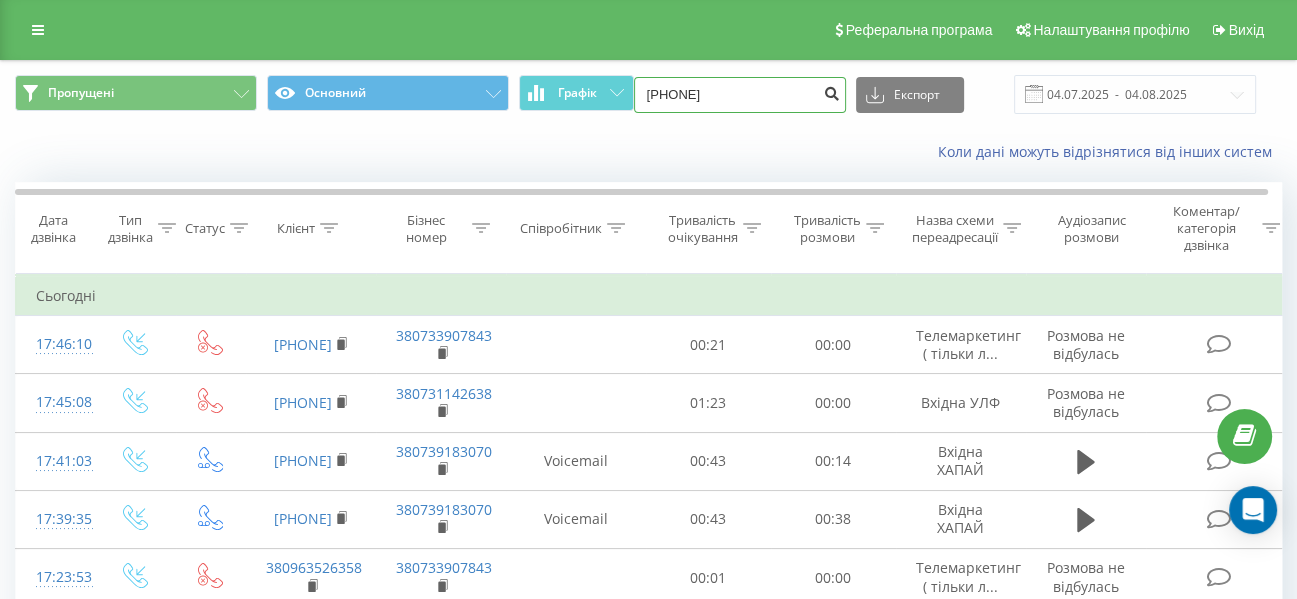 type on "[PHONE]" 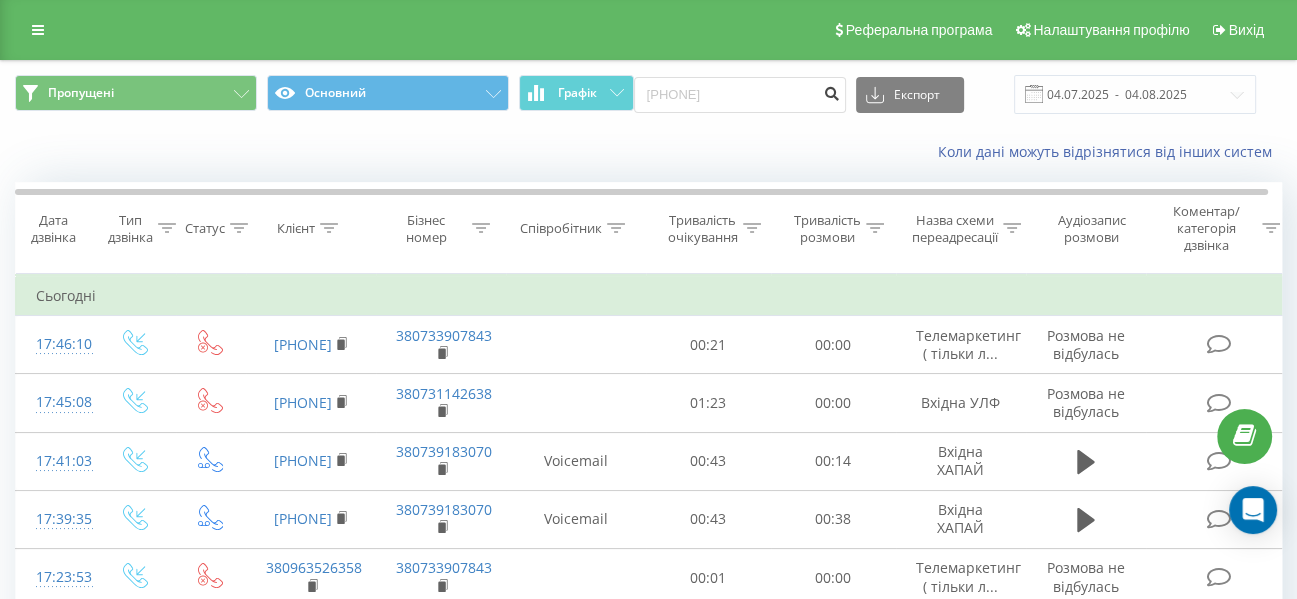 click at bounding box center [832, 91] 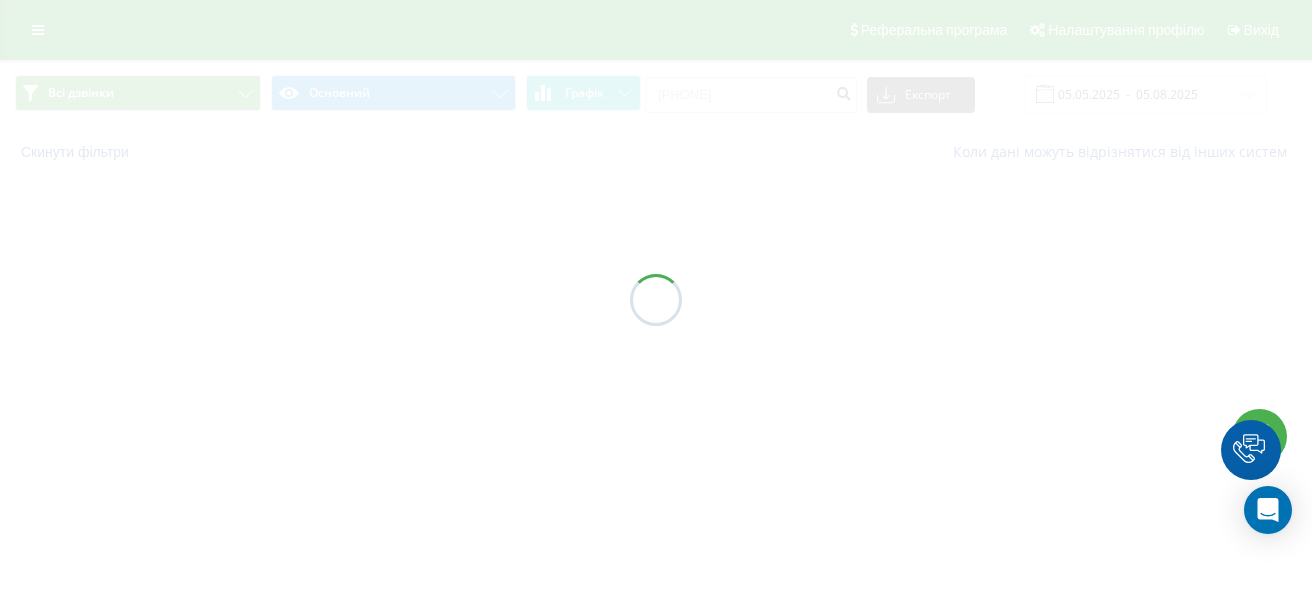 scroll, scrollTop: 0, scrollLeft: 0, axis: both 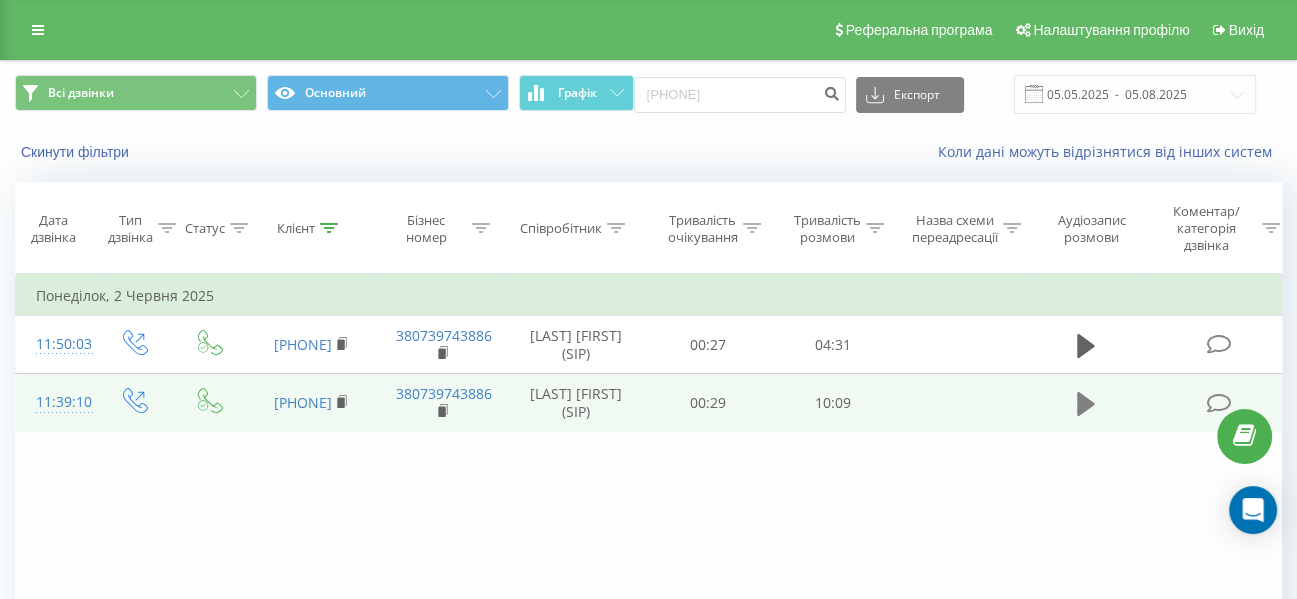 click 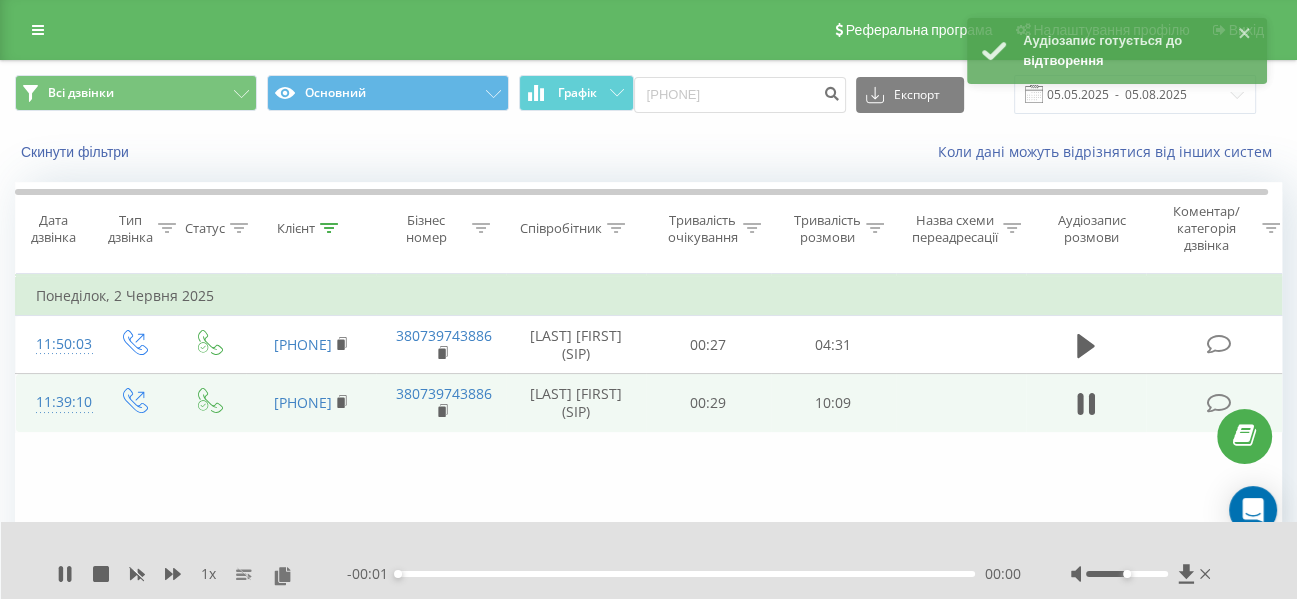 click on "1 x" at bounding box center (202, 574) 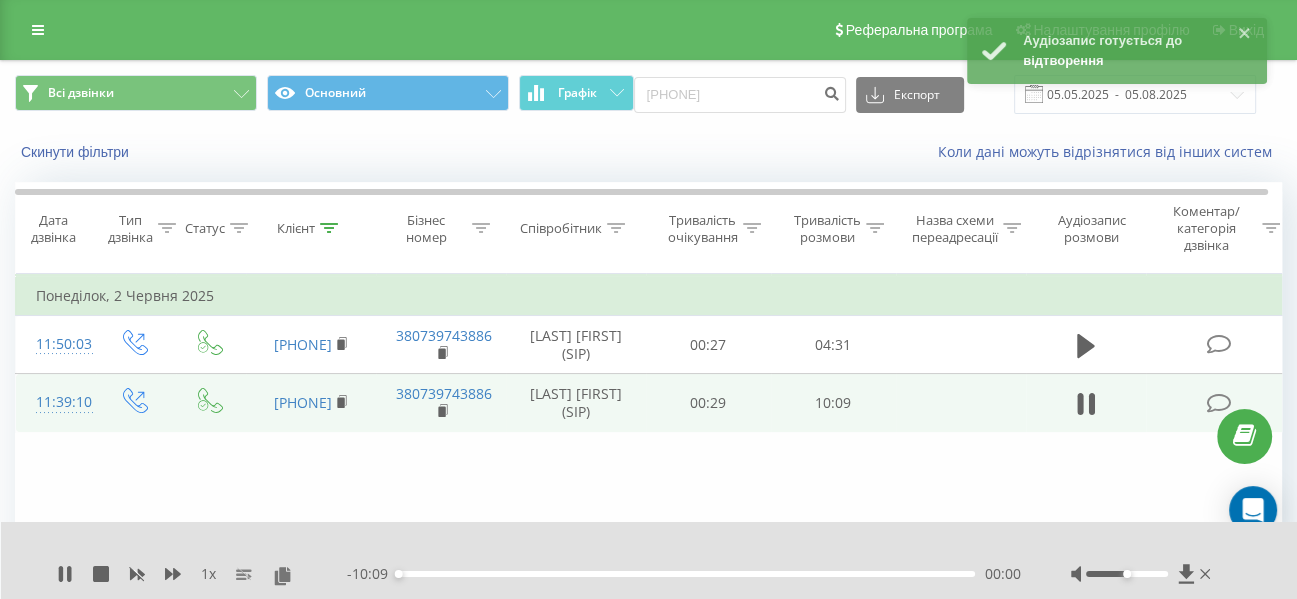 click on "1 x" at bounding box center [208, 574] 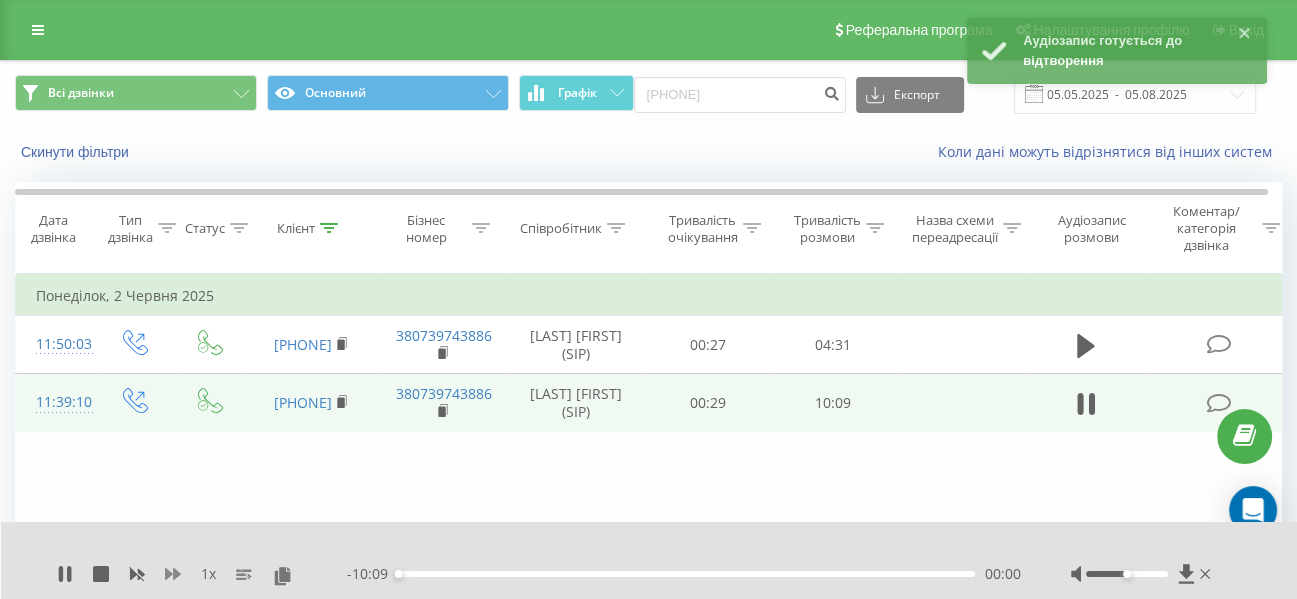 click 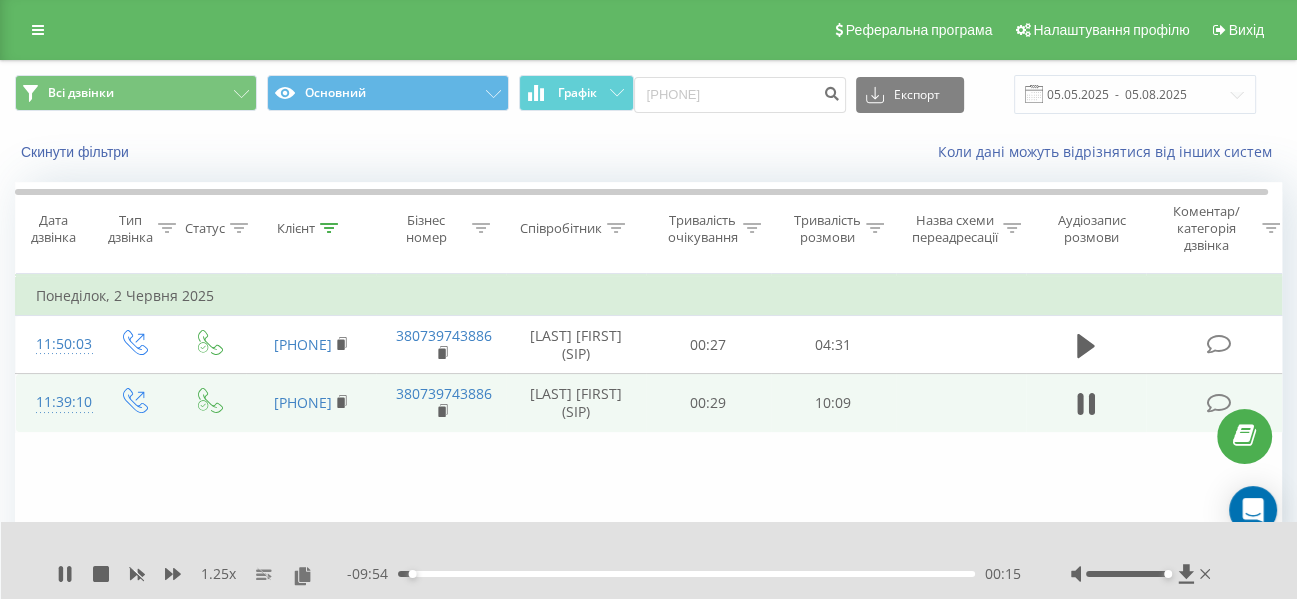 drag, startPoint x: 1126, startPoint y: 572, endPoint x: 937, endPoint y: 571, distance: 189.00264 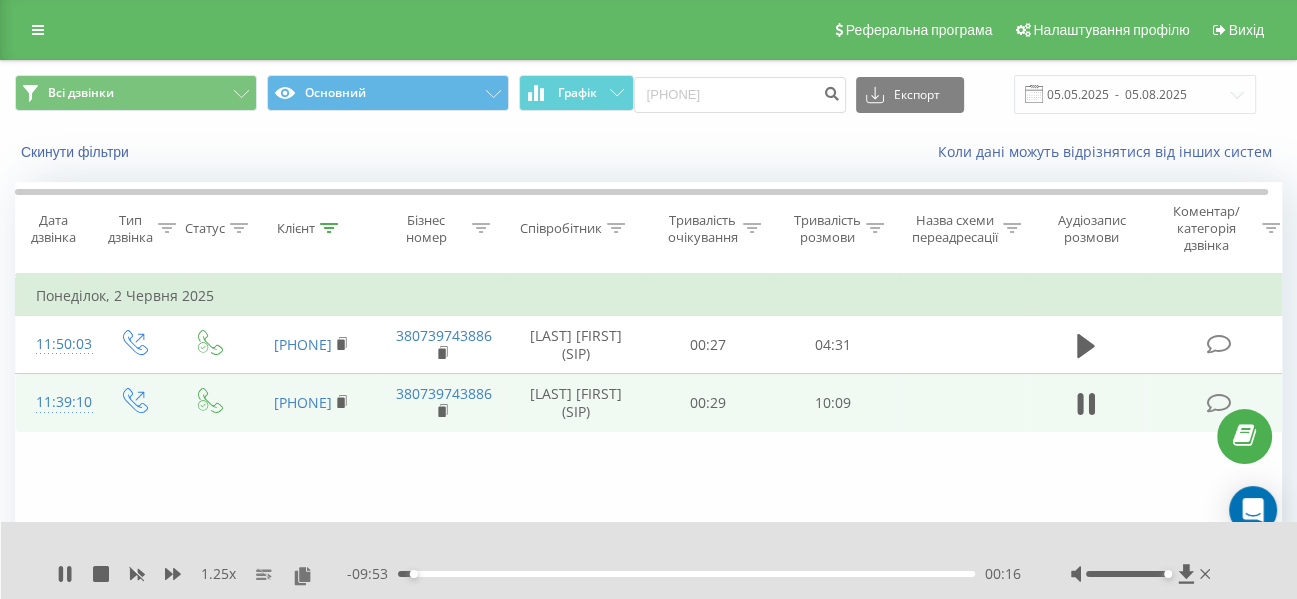 click on "- 09:53 00:16   00:16" at bounding box center (684, 574) 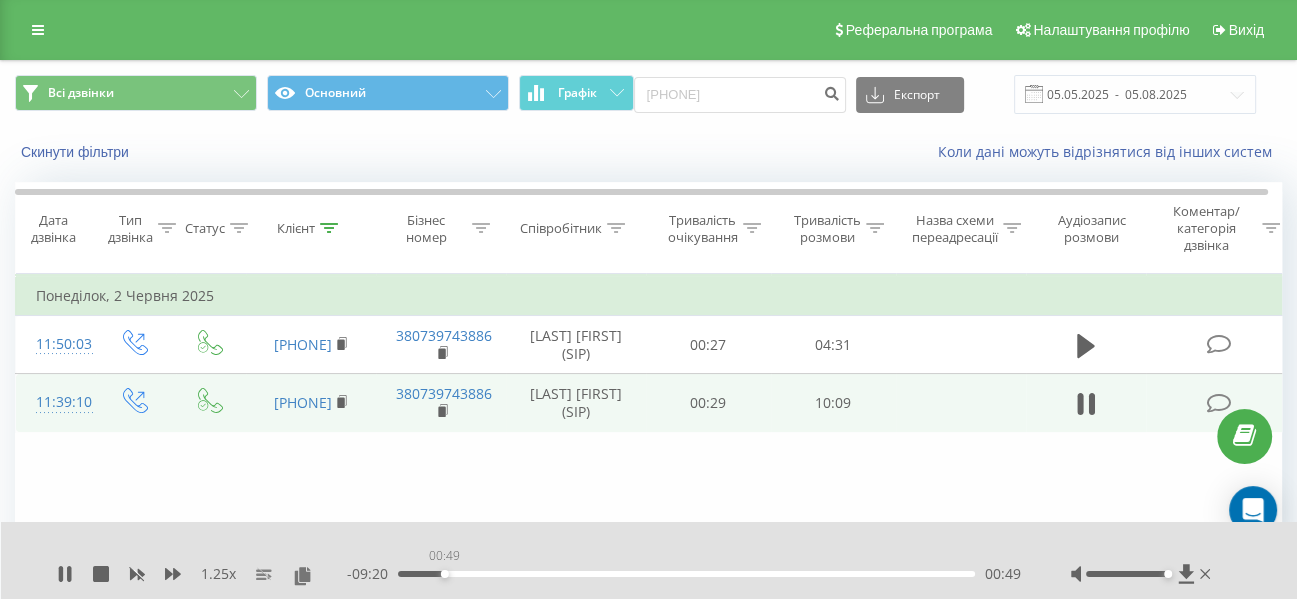 drag, startPoint x: 444, startPoint y: 573, endPoint x: 455, endPoint y: 570, distance: 11.401754 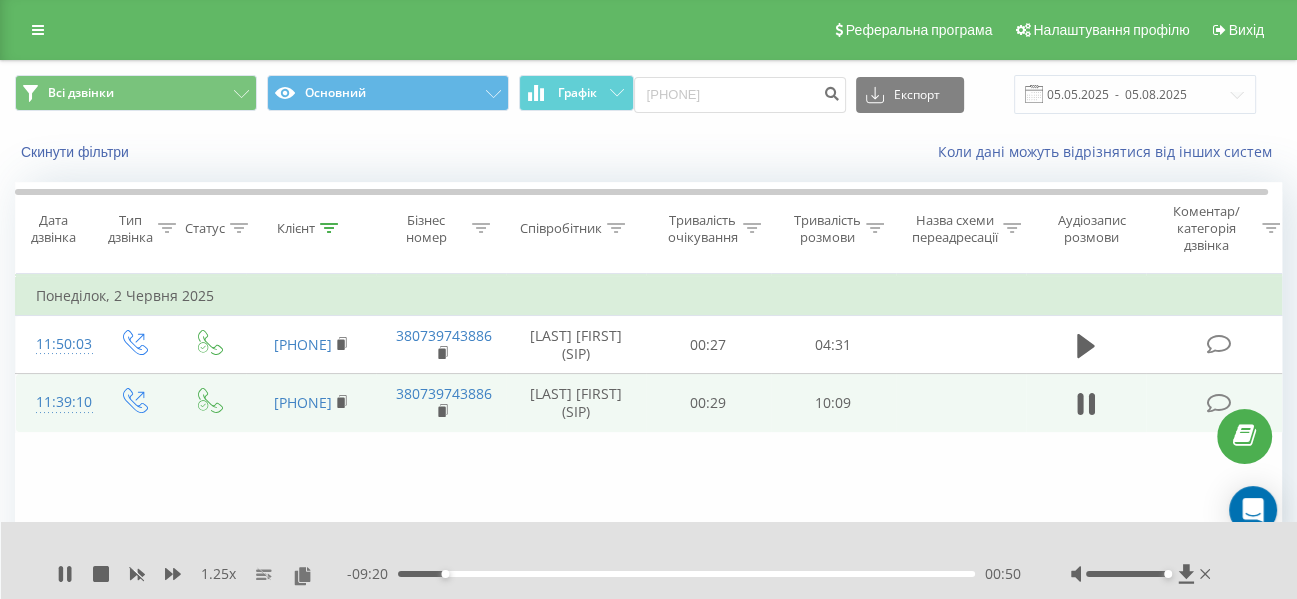 click on "00:50" at bounding box center [686, 574] 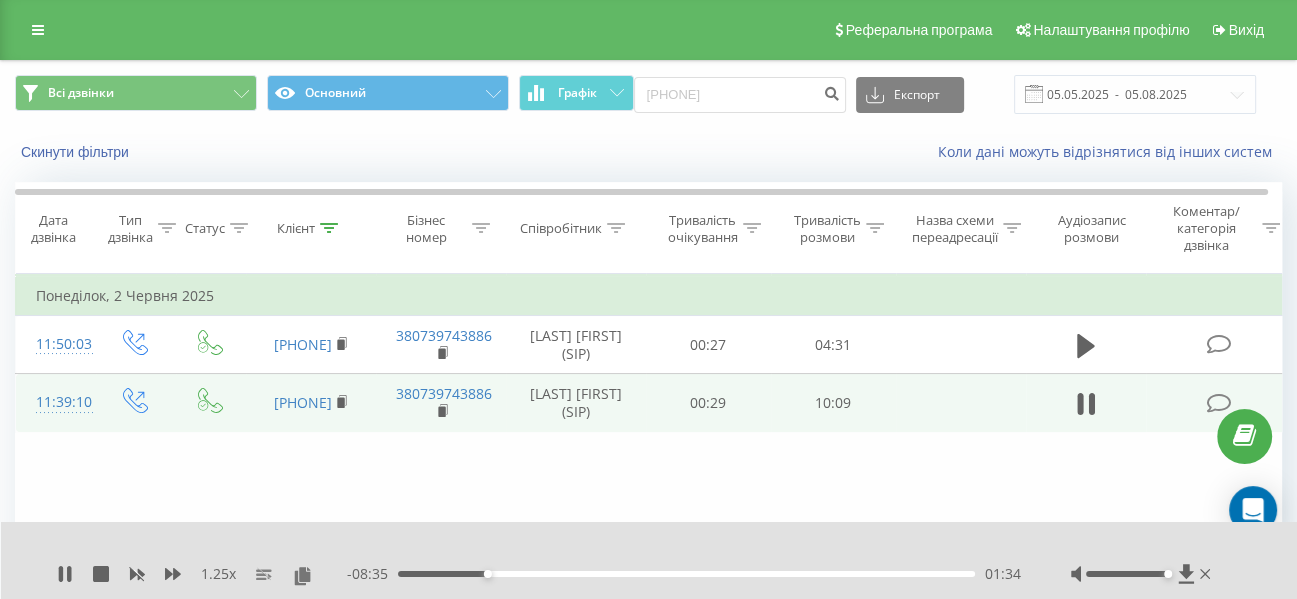 drag, startPoint x: 578, startPoint y: 576, endPoint x: 592, endPoint y: 576, distance: 14 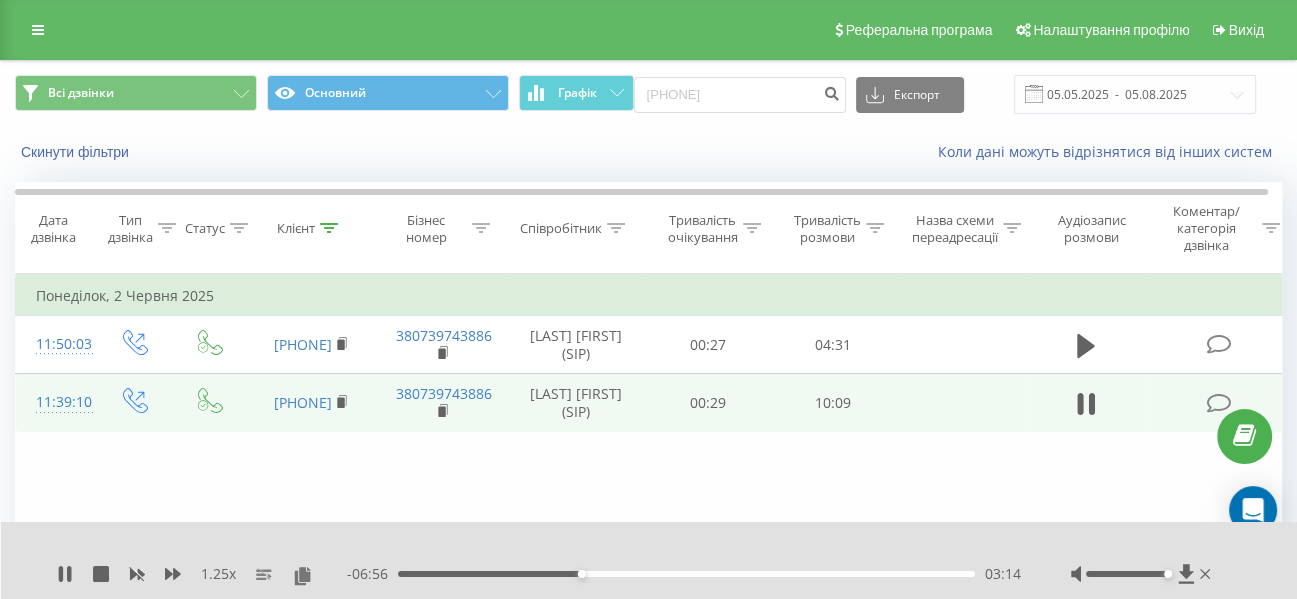 click on "- 06:56 03:14   03:14" at bounding box center (684, 574) 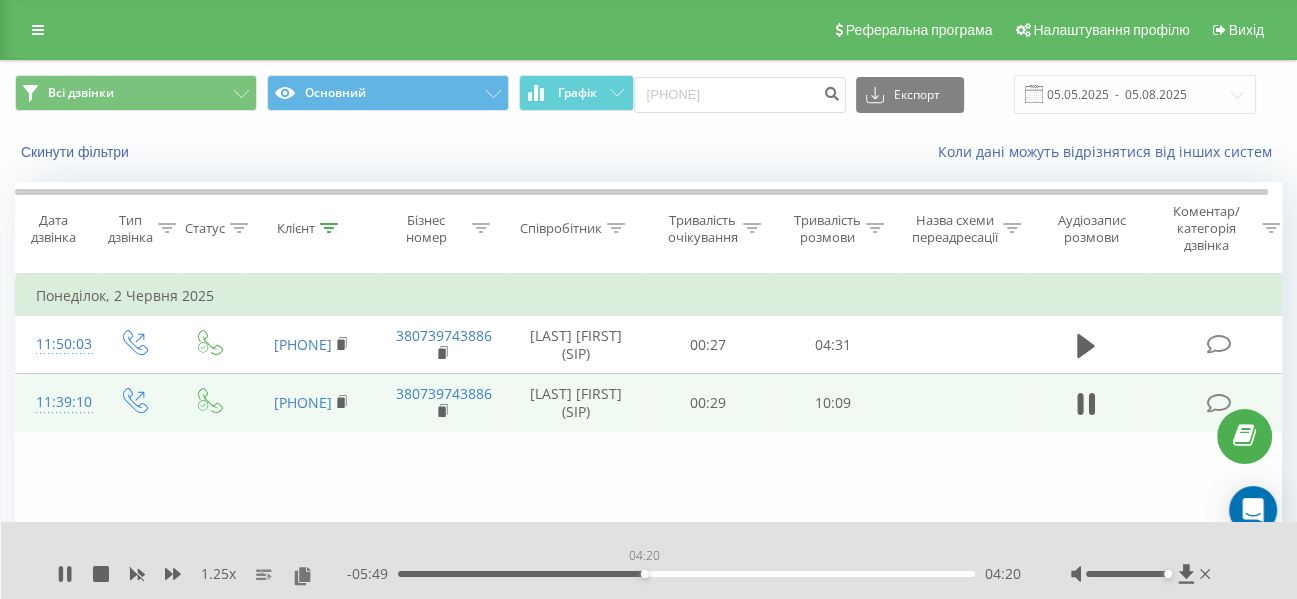 click on "04:20" at bounding box center (686, 574) 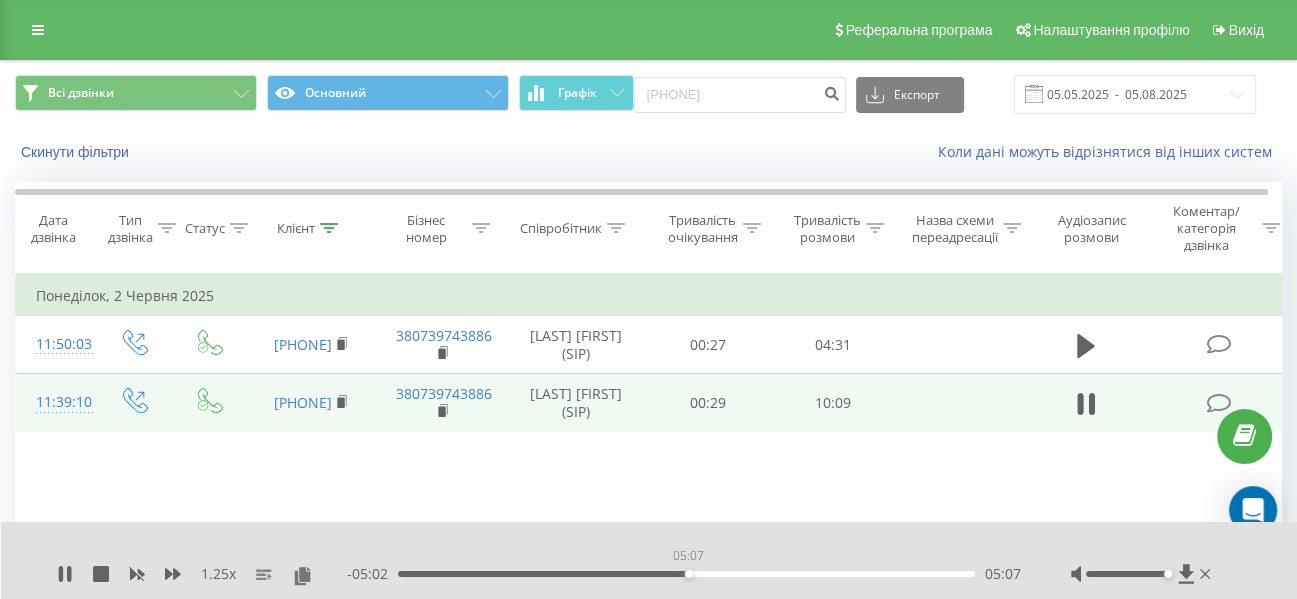 click on "05:07" at bounding box center [686, 574] 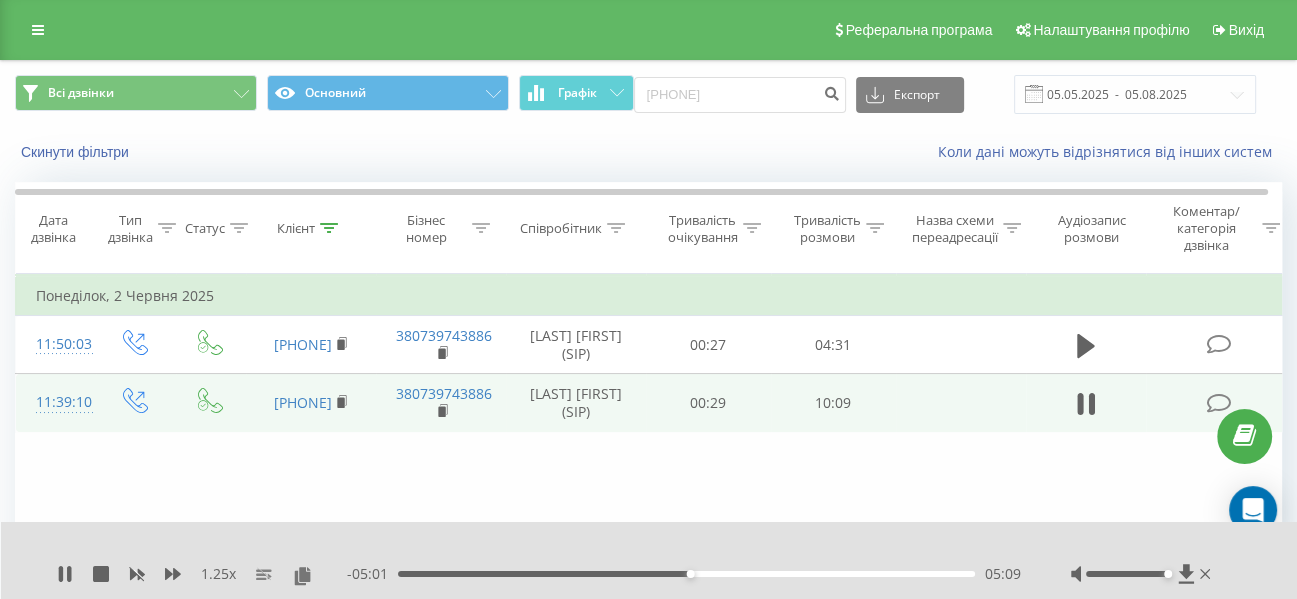 click on "05:09" at bounding box center (686, 574) 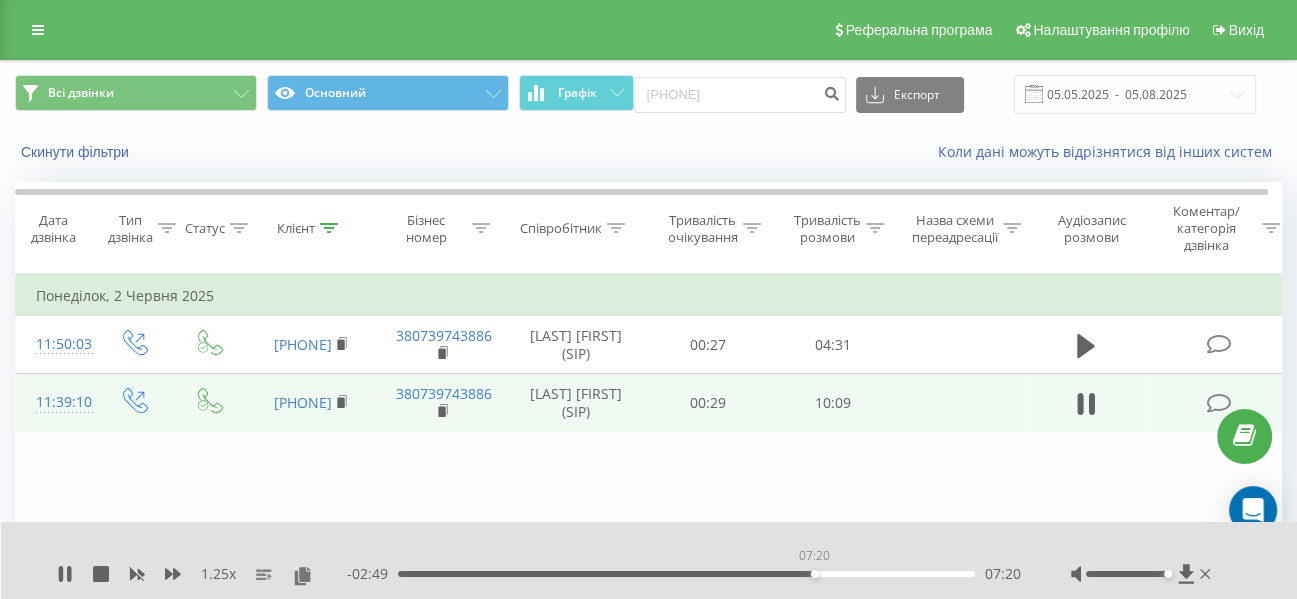 click on "07:20" at bounding box center [686, 574] 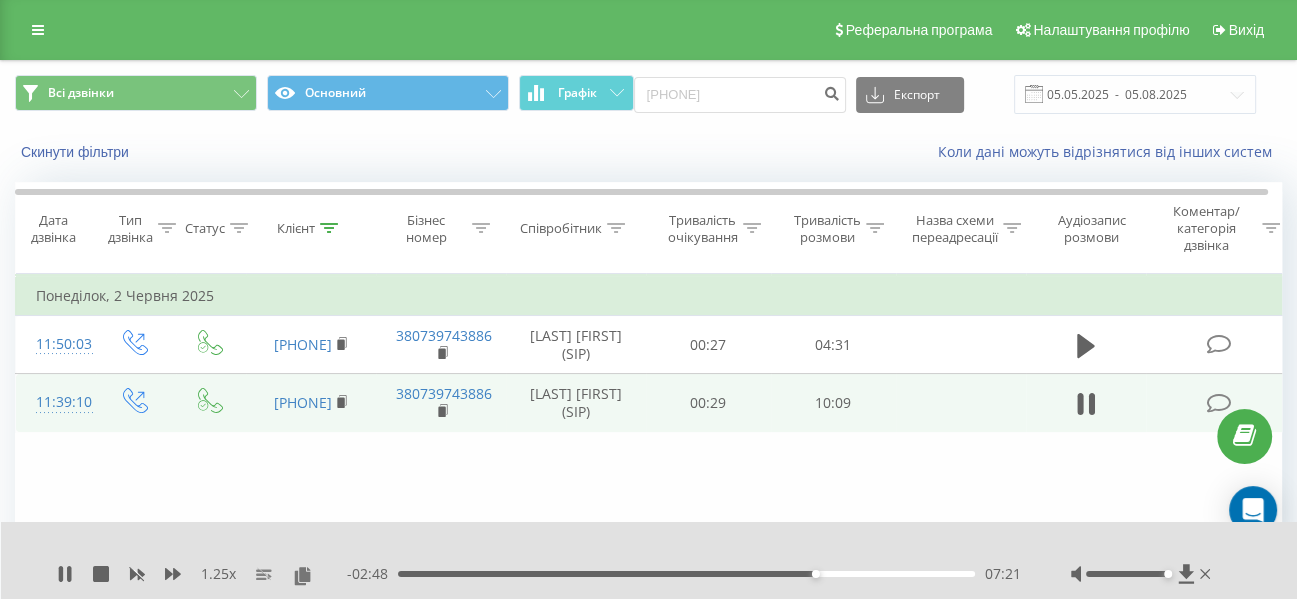 click on "07:21" at bounding box center [686, 574] 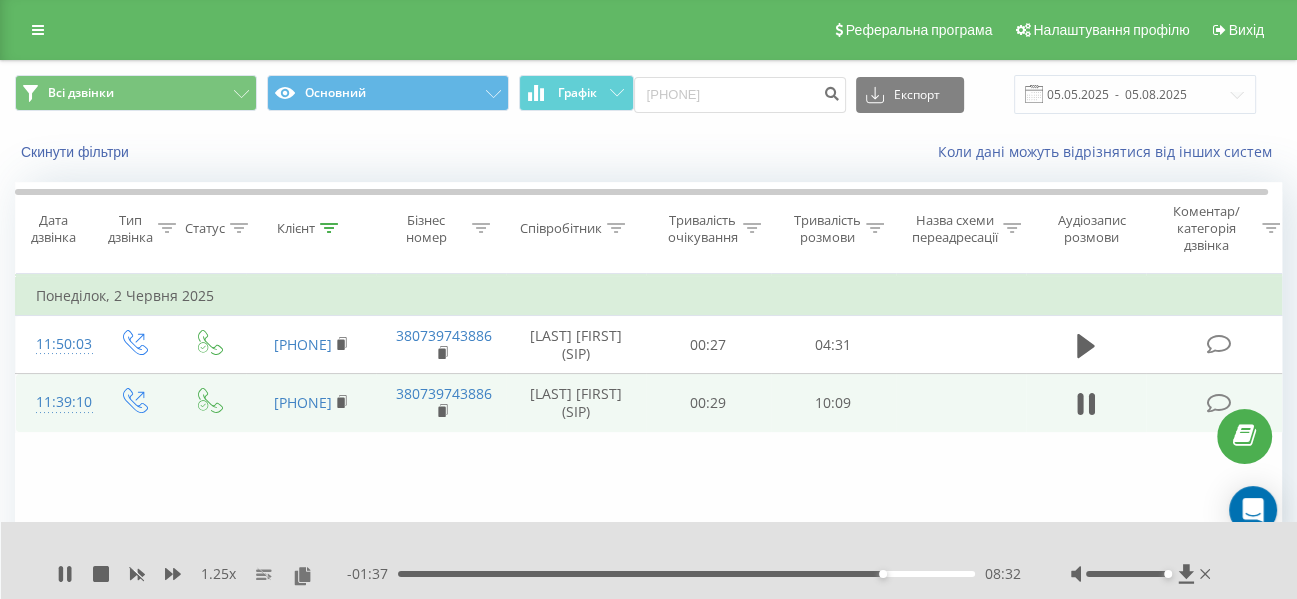 click on "08:32" at bounding box center (686, 574) 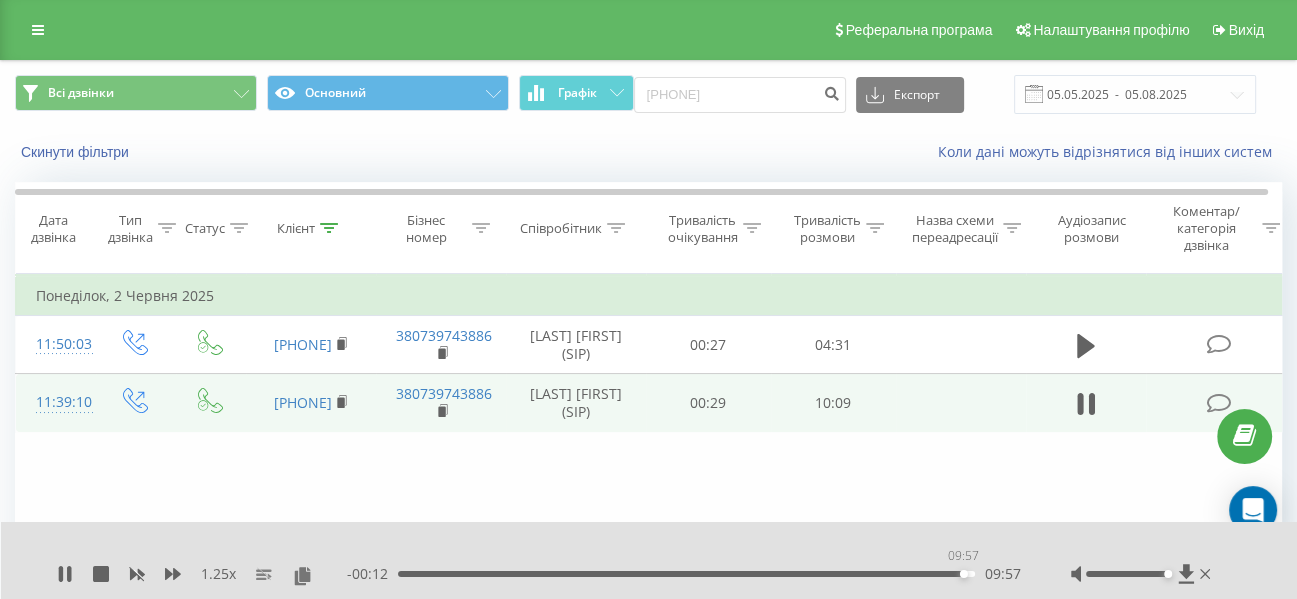 click on "09:57" at bounding box center (686, 574) 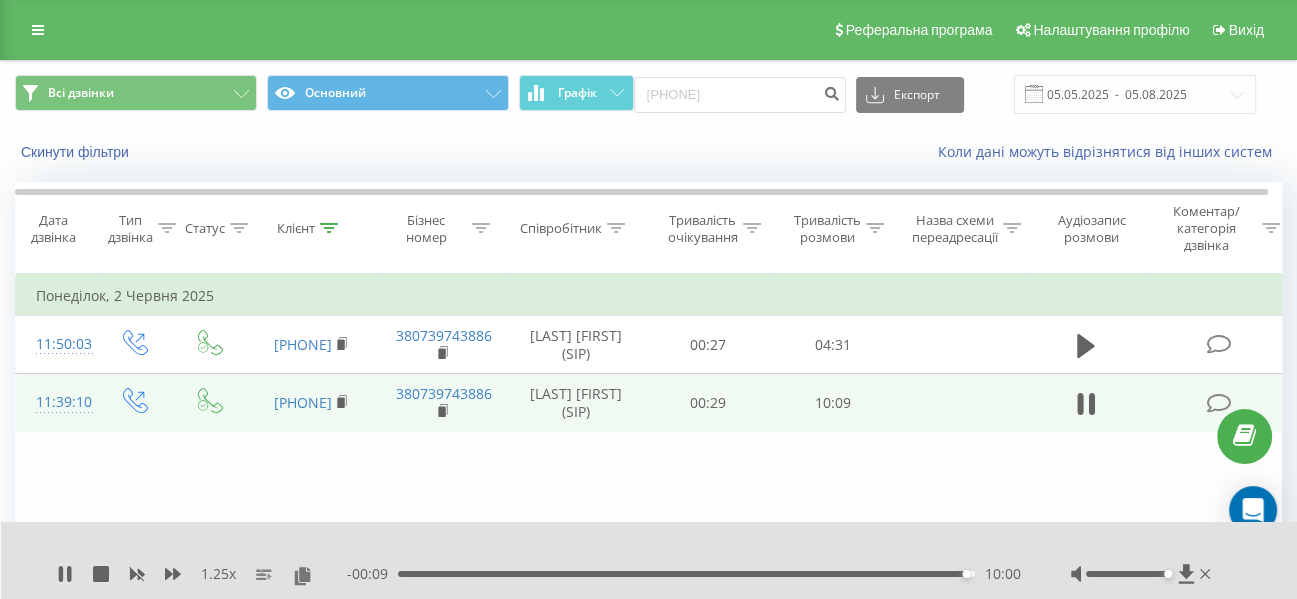 click on "10:00" at bounding box center [686, 574] 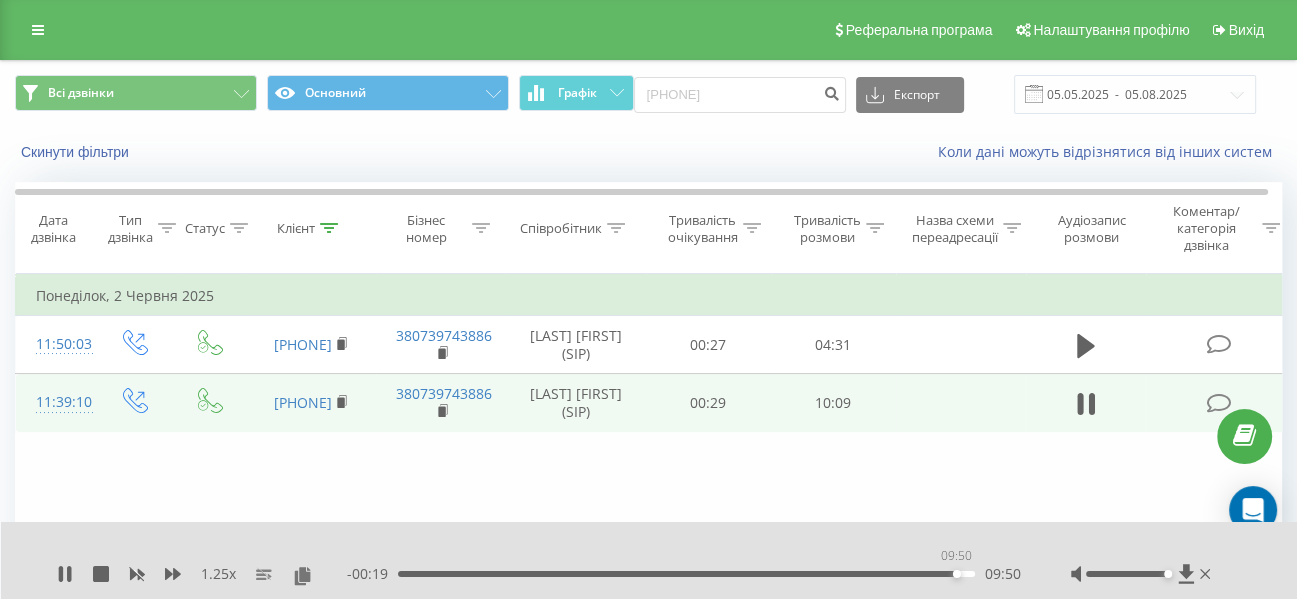 click on "09:50" at bounding box center [686, 574] 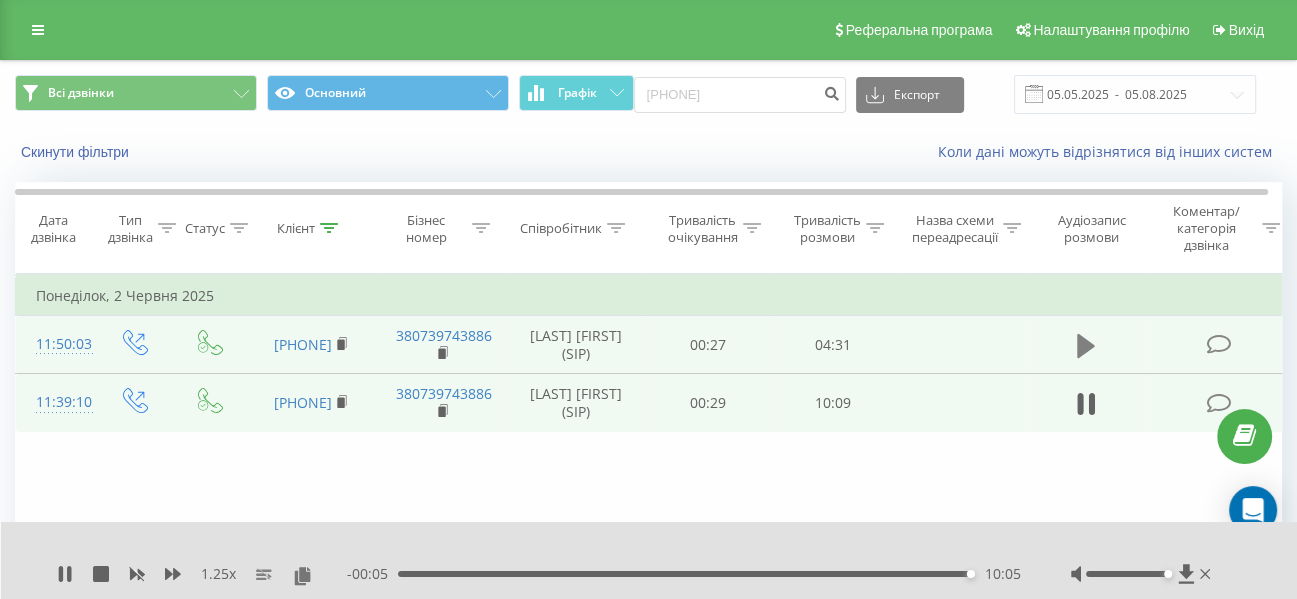 click 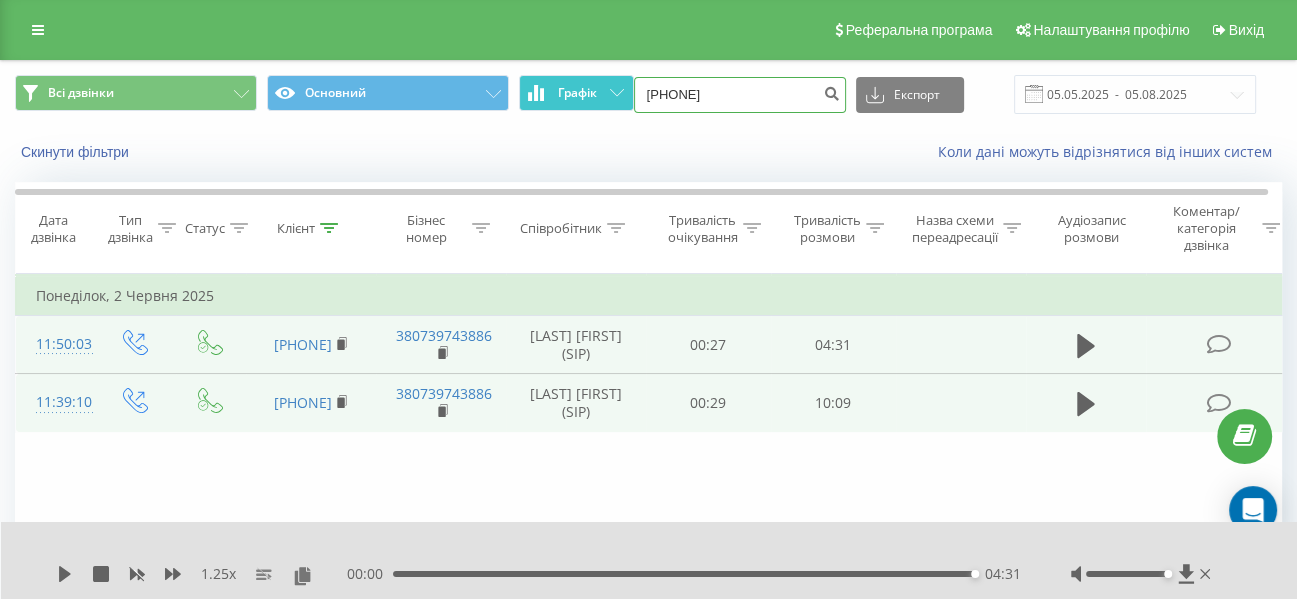 click on "Всі дзвінки Основний Графік 0677810067 Експорт .csv .xls .xlsx 05.05.2025  -  05.08.2025" at bounding box center (648, 94) 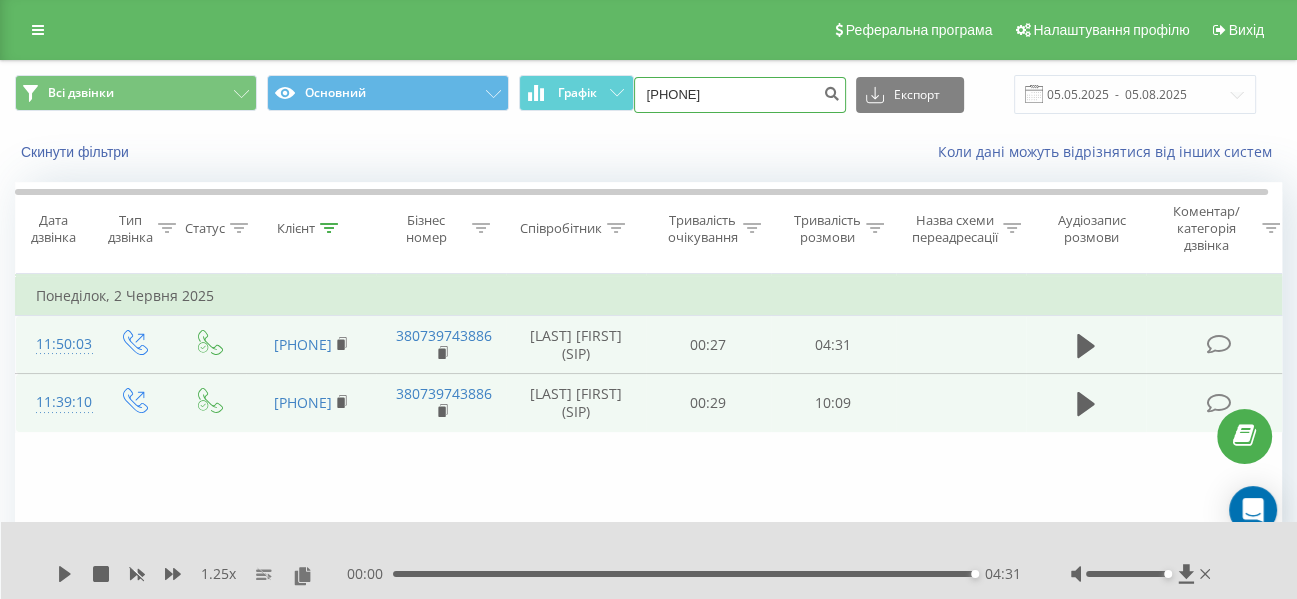 paste on "50) 887-66-" 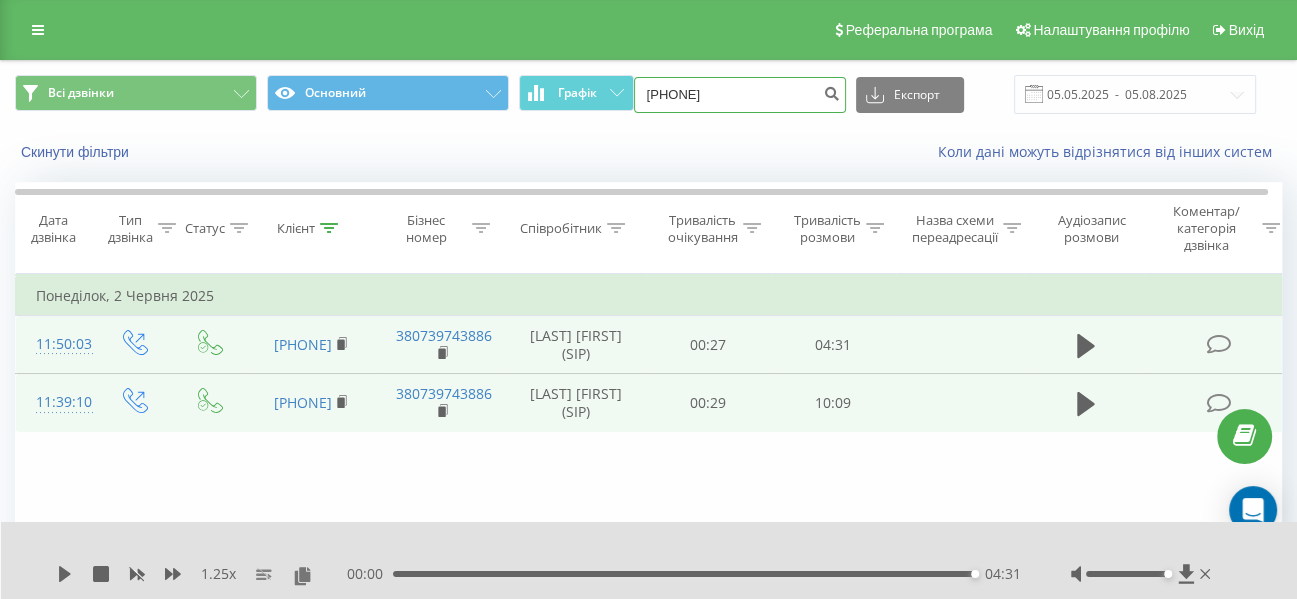 type on "0508876667" 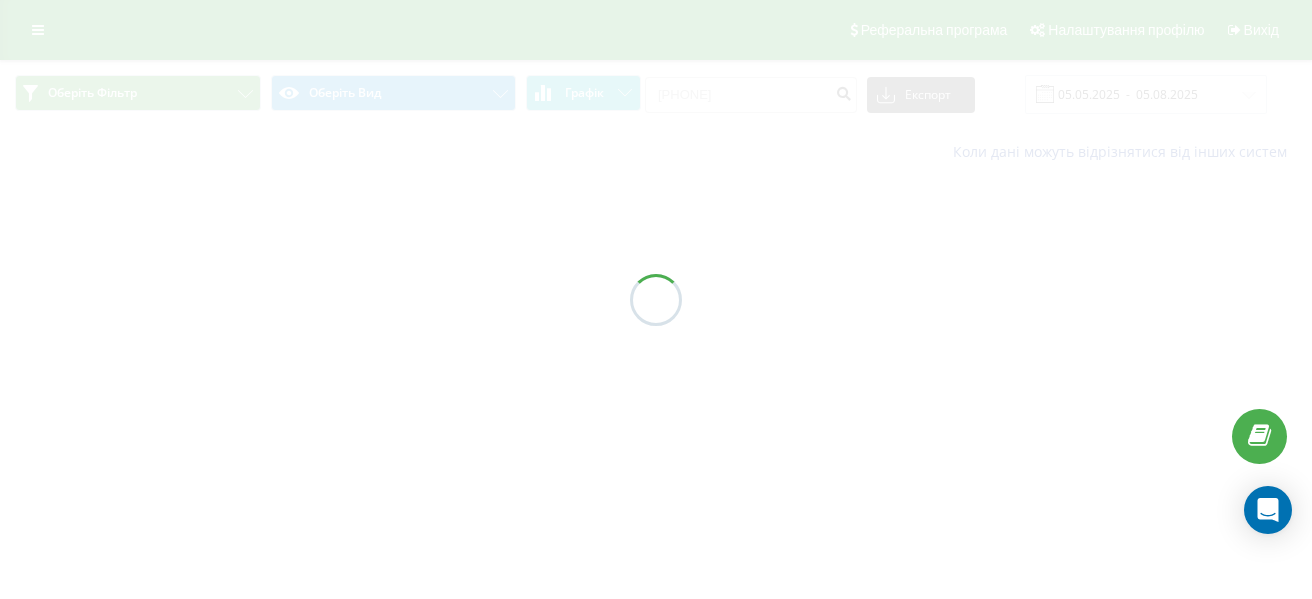 scroll, scrollTop: 0, scrollLeft: 0, axis: both 